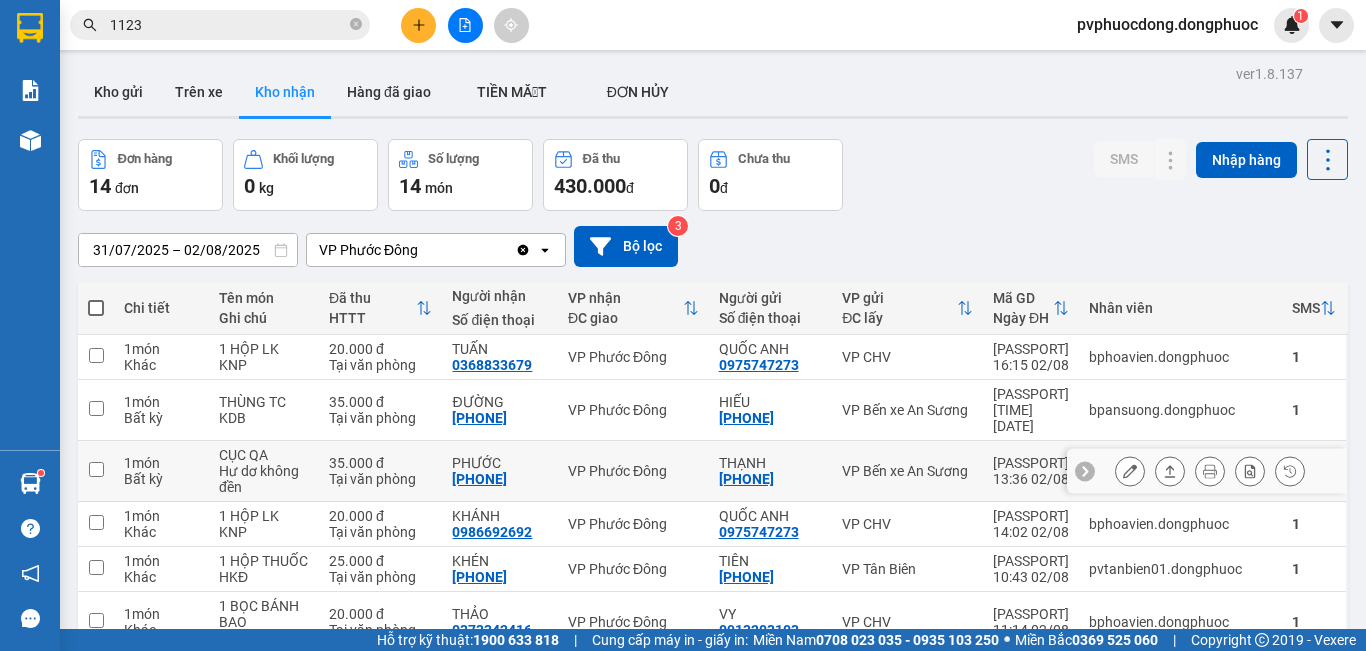 scroll, scrollTop: 0, scrollLeft: 0, axis: both 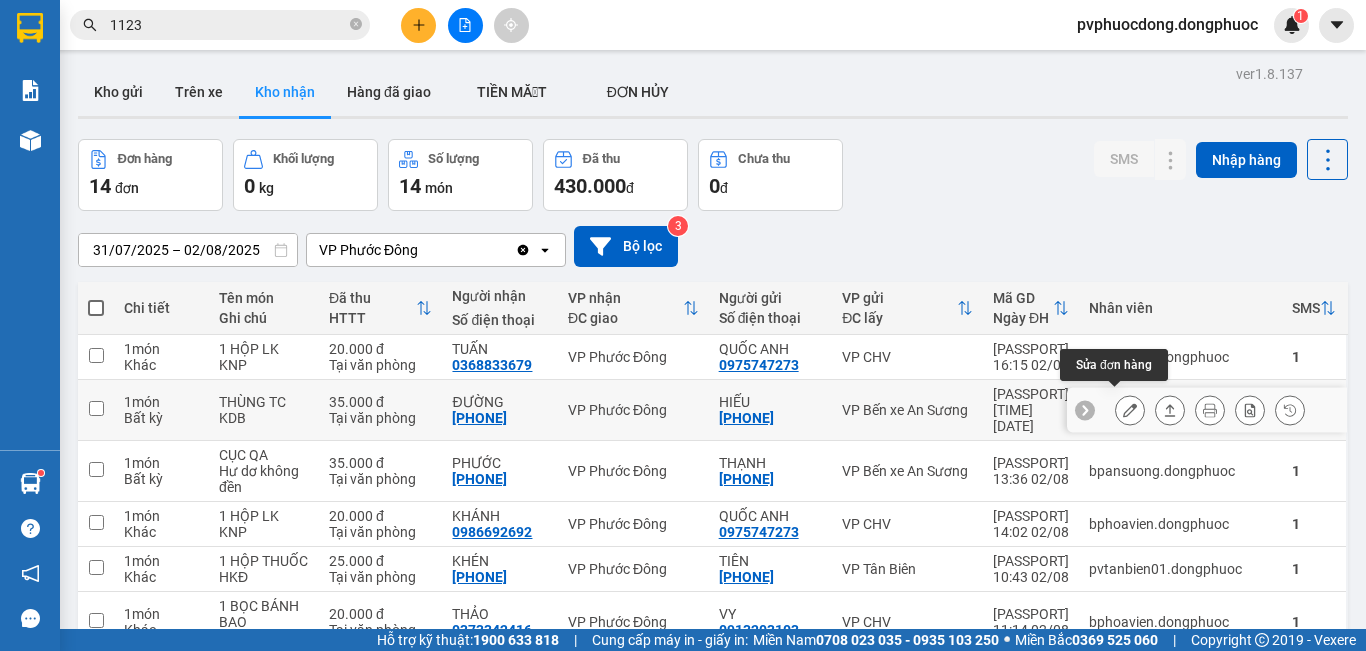 click 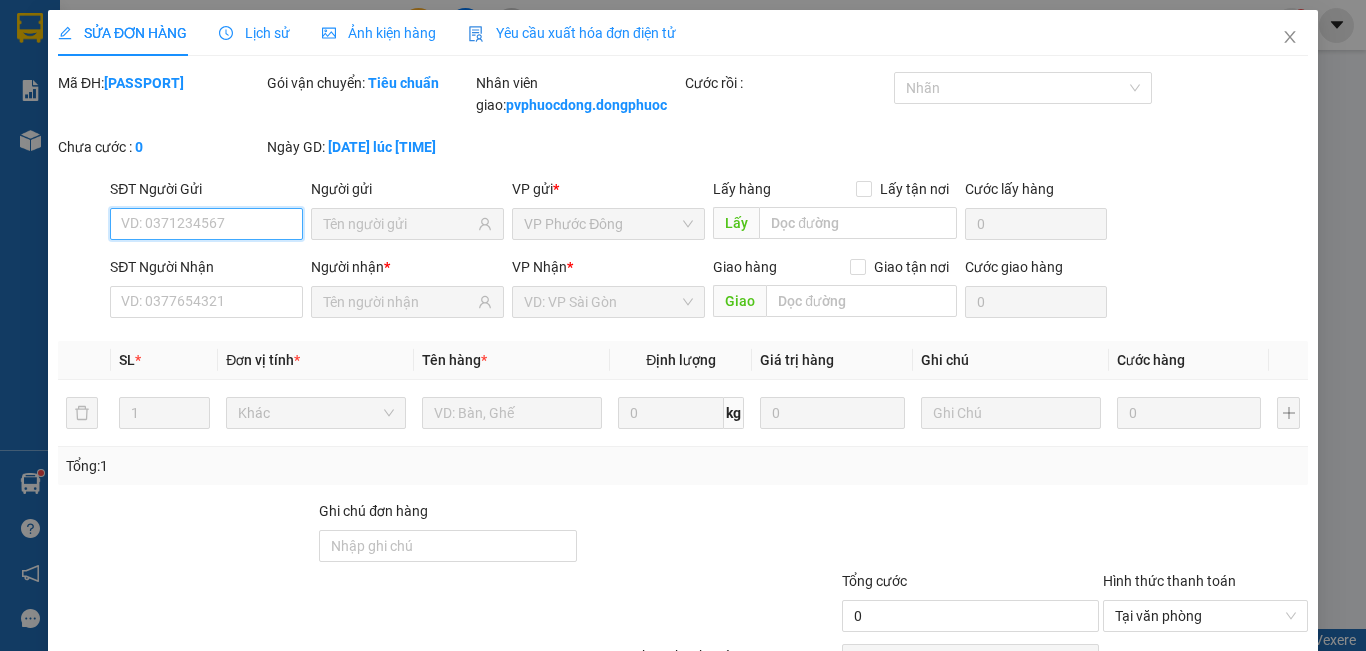 type on "[PHONE]" 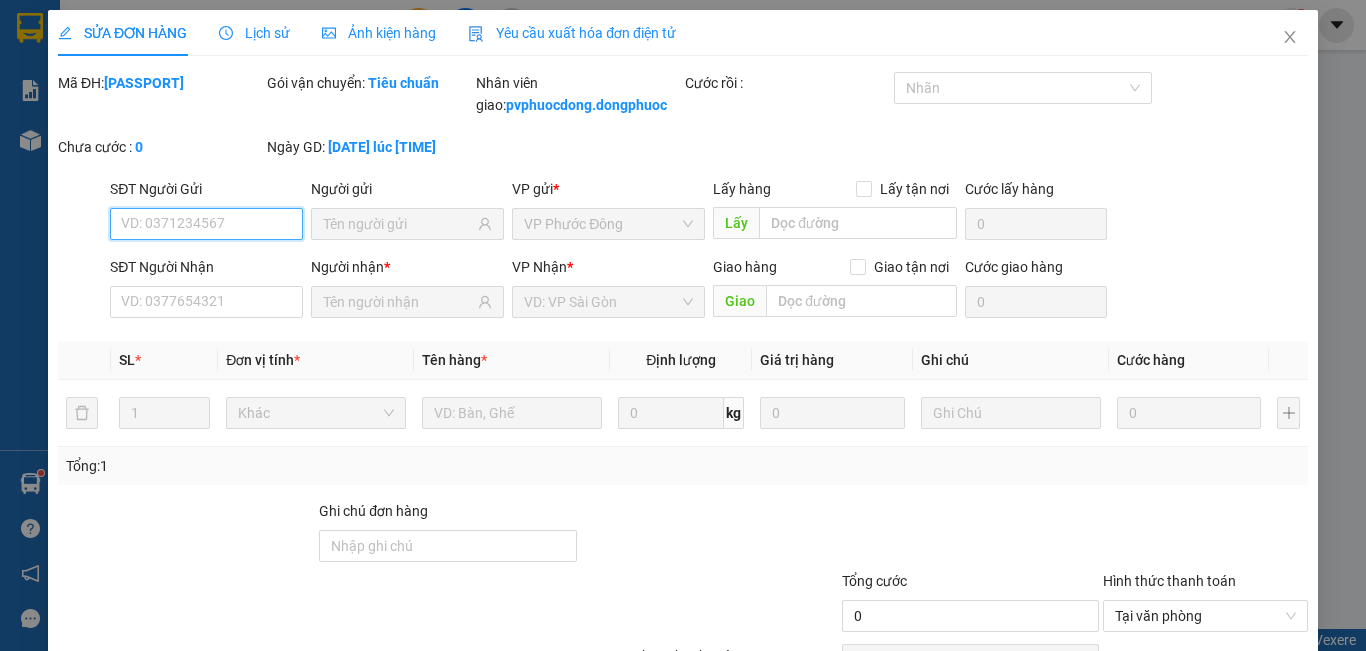 type on "ĐƯỜNG" 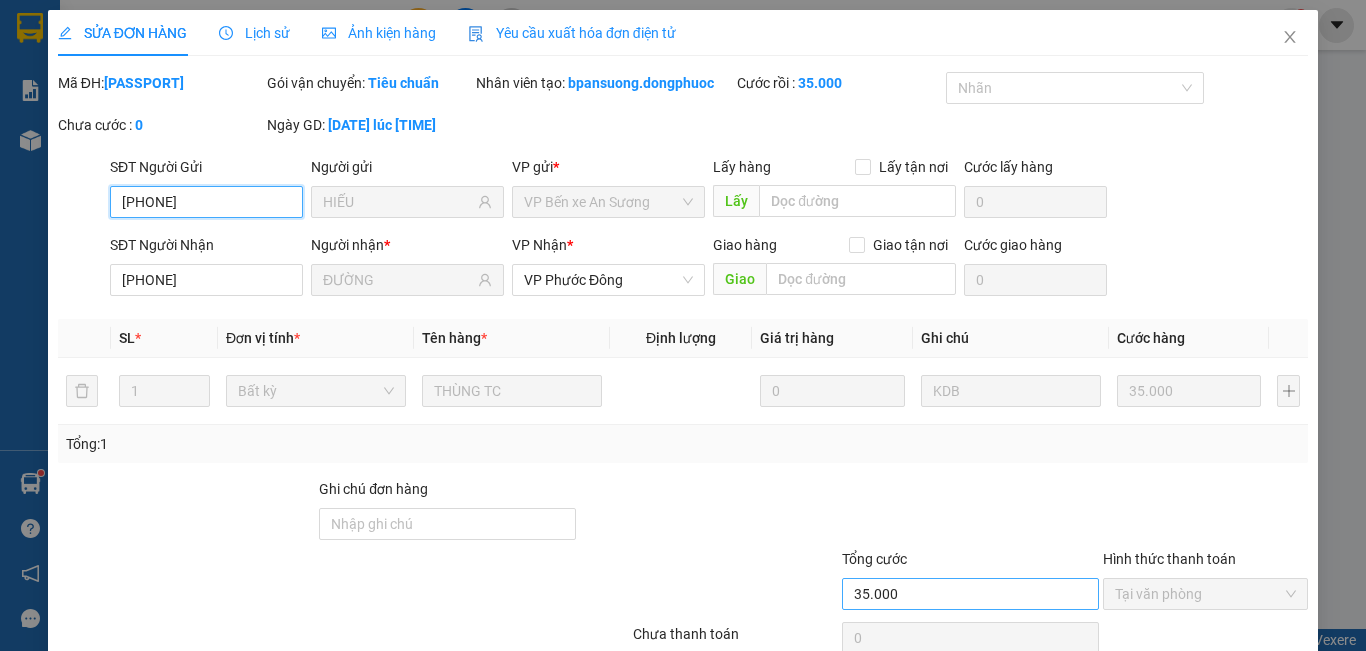 scroll, scrollTop: 93, scrollLeft: 0, axis: vertical 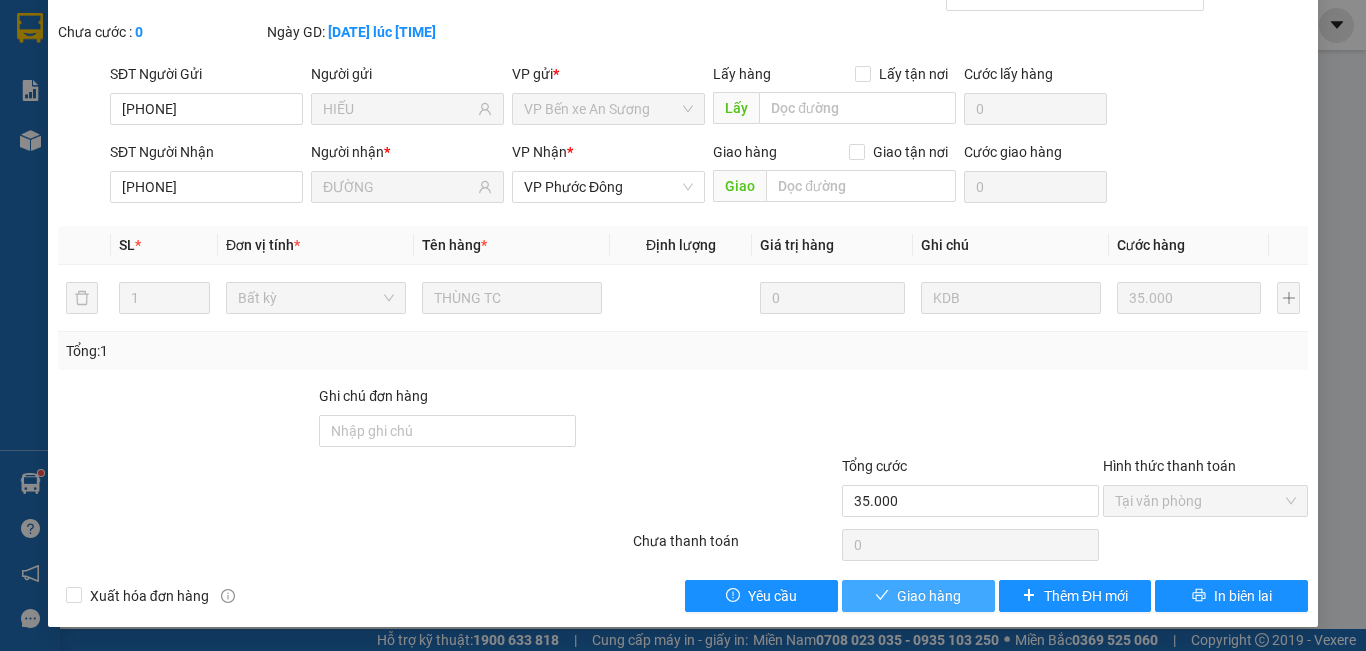 click on "Giao hàng" at bounding box center [929, 596] 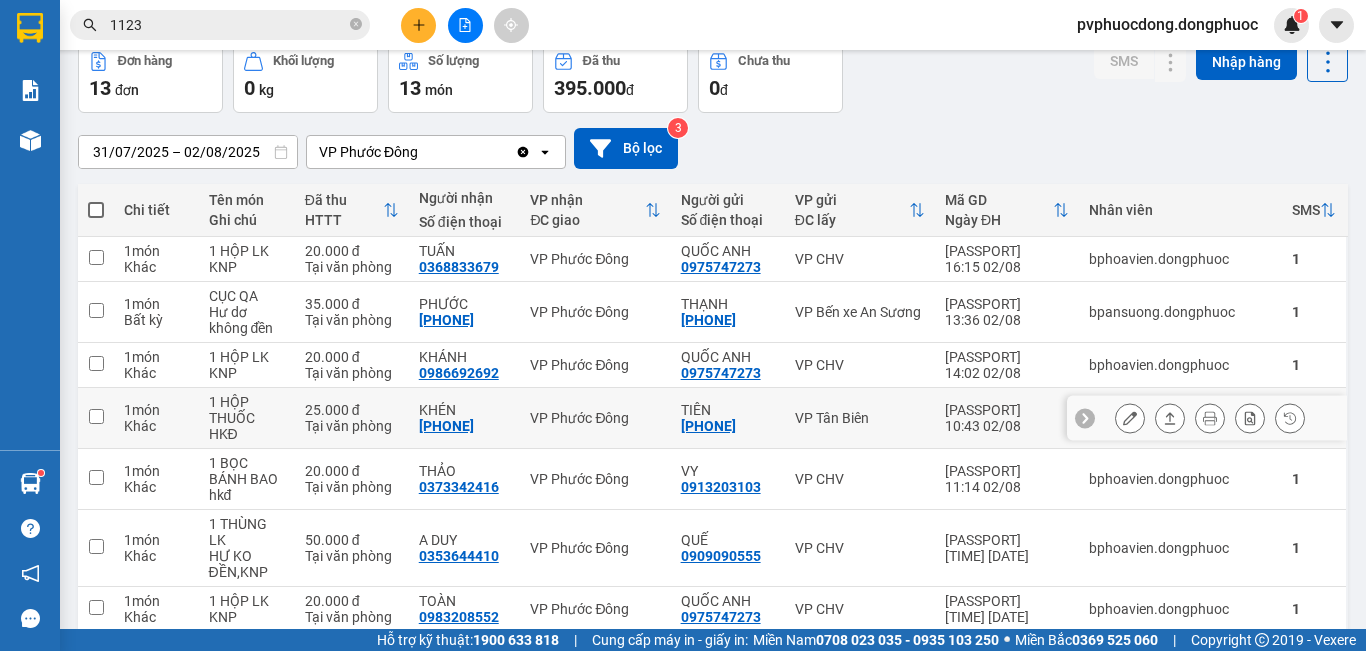 scroll, scrollTop: 0, scrollLeft: 0, axis: both 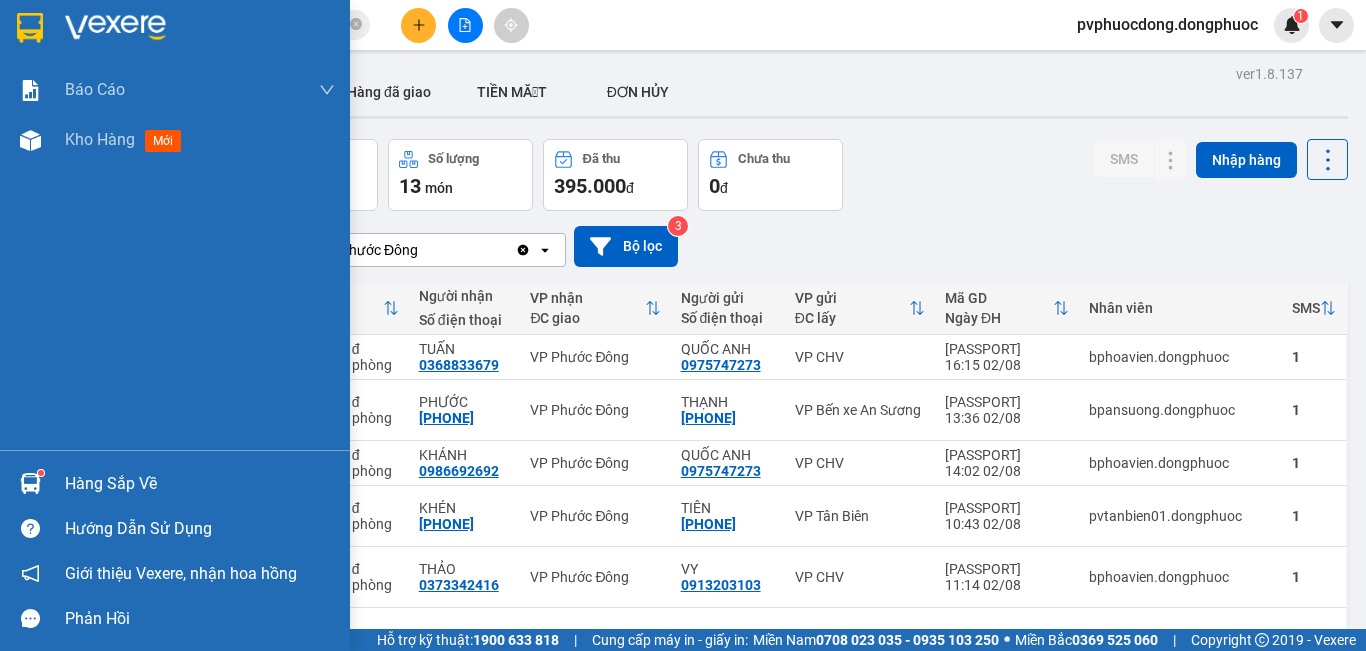 click on "Hàng sắp về" at bounding box center [200, 484] 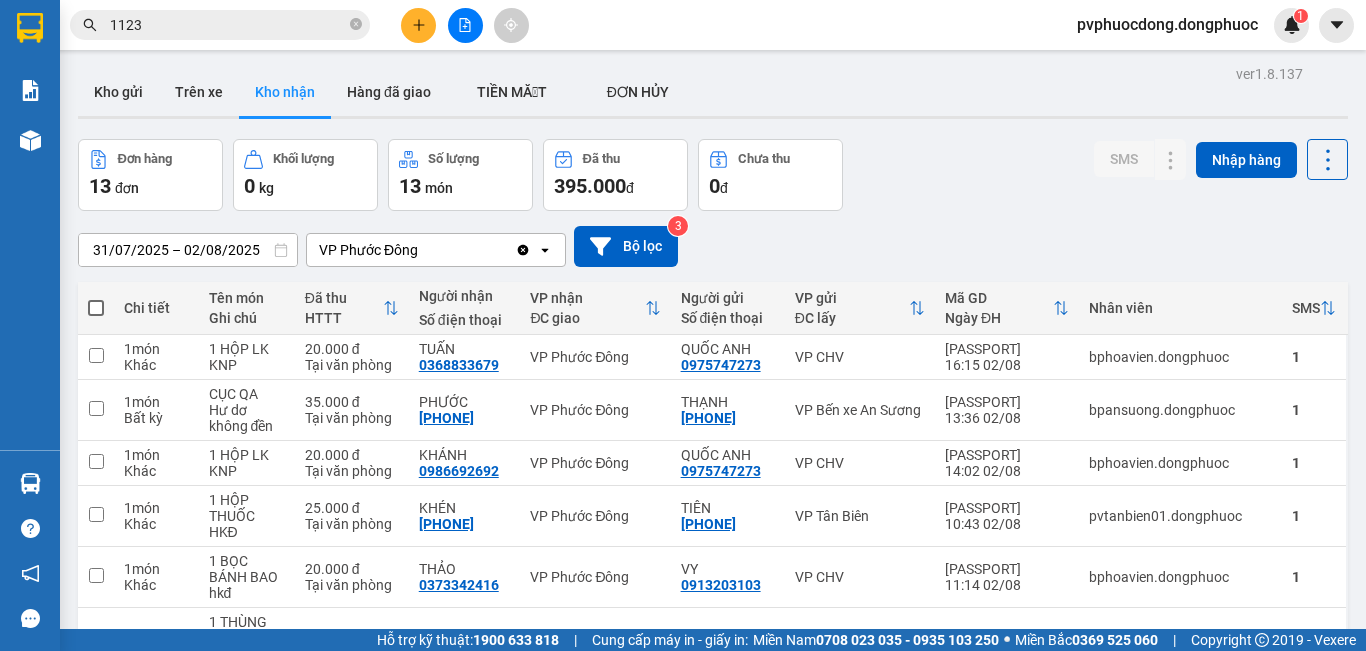 click on "Kết quả tìm kiếm ( 10000 )  Bộ lọc  Mã ĐH Trạng thái Món hàng Tổng cước Chưa cước Nhãn Người gửi VP Gửi Người nhận VP Nhận [PASSPORT] [TIME] - [DATE] VP Nhận   70B-018.35 [TIME] - [DATE] THÙNG BÁNH XE SL:  1 50.000 [PHONE] NGỌC ANH BP.[DISTRICT] [PHONE] PHÚ VP Phước Đông [PASSPORT] [TIME] - [DATE] VP Nhận   70B-018.35 [TIME] - [DATE] 1 THÙNG HOA SL:  1 30.000 039302 1123 DANH VP CHV [PHONE] DIỄM MY VP Phước Đông [PASSPORT] [TIME] - [DATE] VP Nhận   70B-018.35 [TIME] - [DATE] 1 THÙNG HOA SL:  1 30.000 039302 1123 DANH VP CHV [PHONE] NHÀN VP Phước Đông [PASSPORT] [TIME] - [DATE] VP Nhận   70B-021.08 [TIME] - [DATE] 1 THÙNG HOA SL:  1 20.000 039302 1123 DANH VP CHV [PHONE] NHÀN VP Phước Đông [PASSPORT] [TIME] - [DATE] VP Nhận   70B-023.53 [TIME] - [DATE] 1 THÙNG HOA SL:  1 40.000 039302 1123 DANH VP CHV [PHONE] NHÀN VP Phước Đông [PASSPORT] [TIME] - [DATE] VP Nhận   70B-023.69 [TIME] - [DATE] 1" at bounding box center (683, 325) 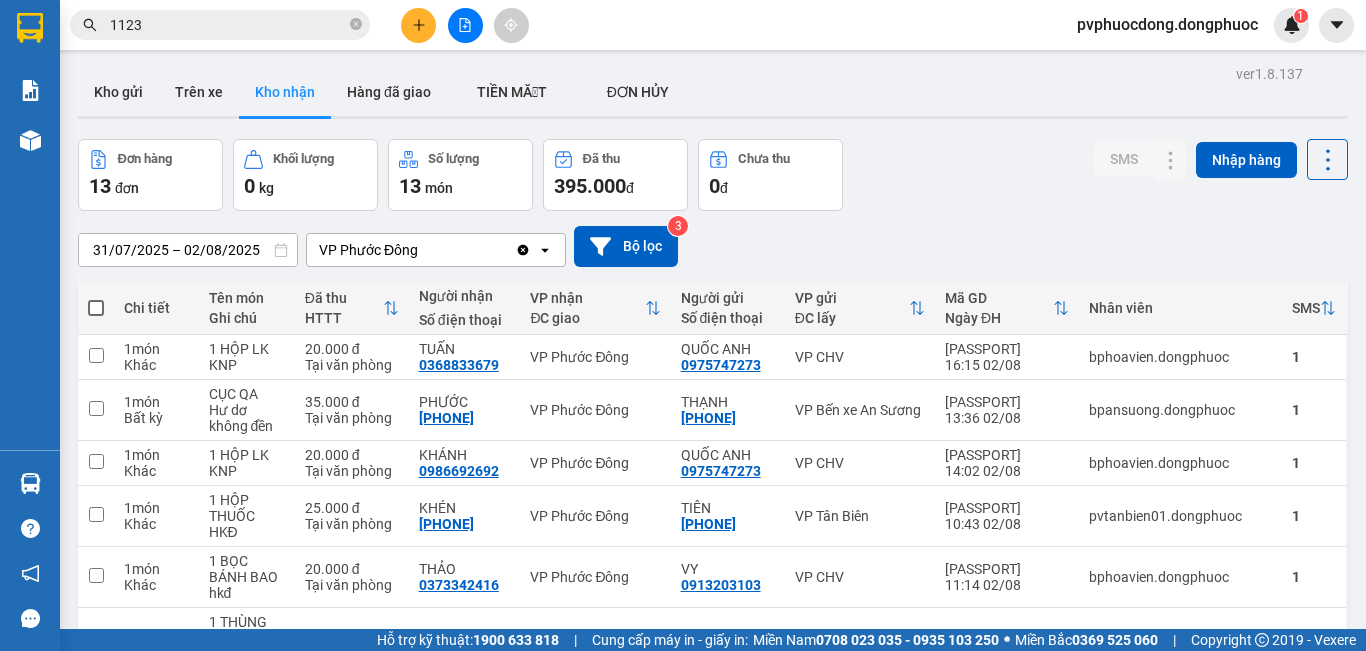 click on "1123" at bounding box center [220, 25] 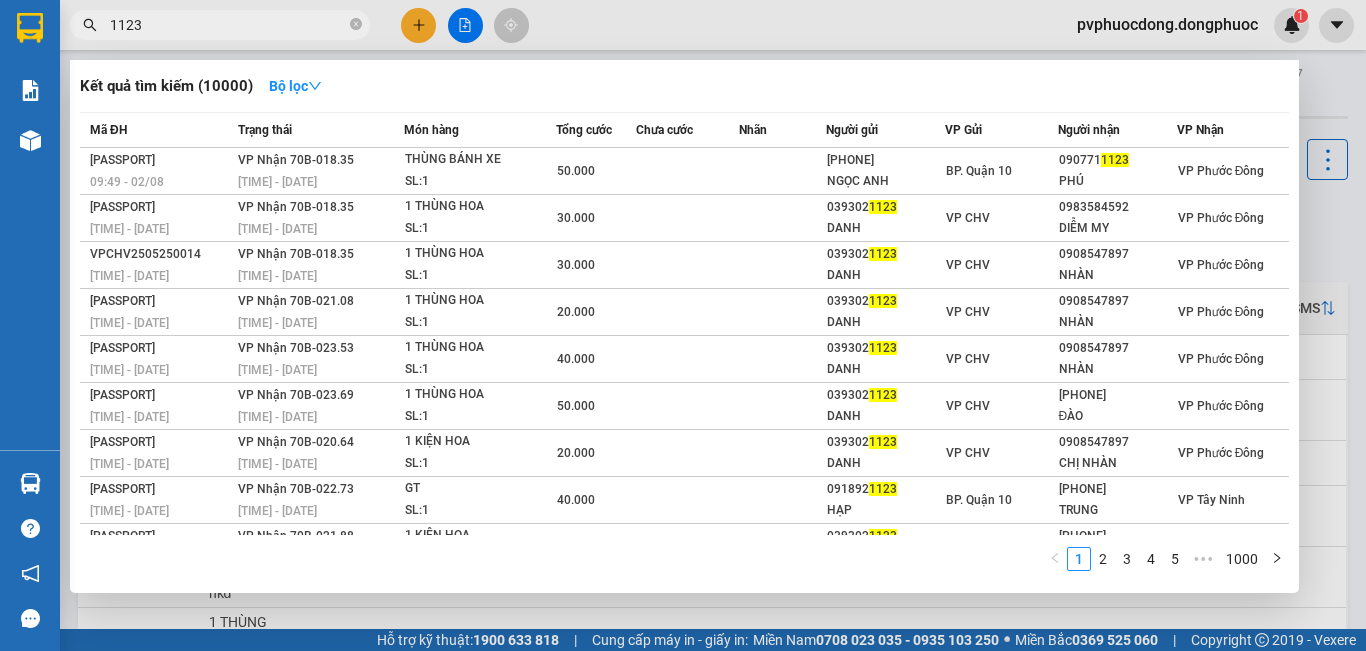 click on "1123" at bounding box center [228, 25] 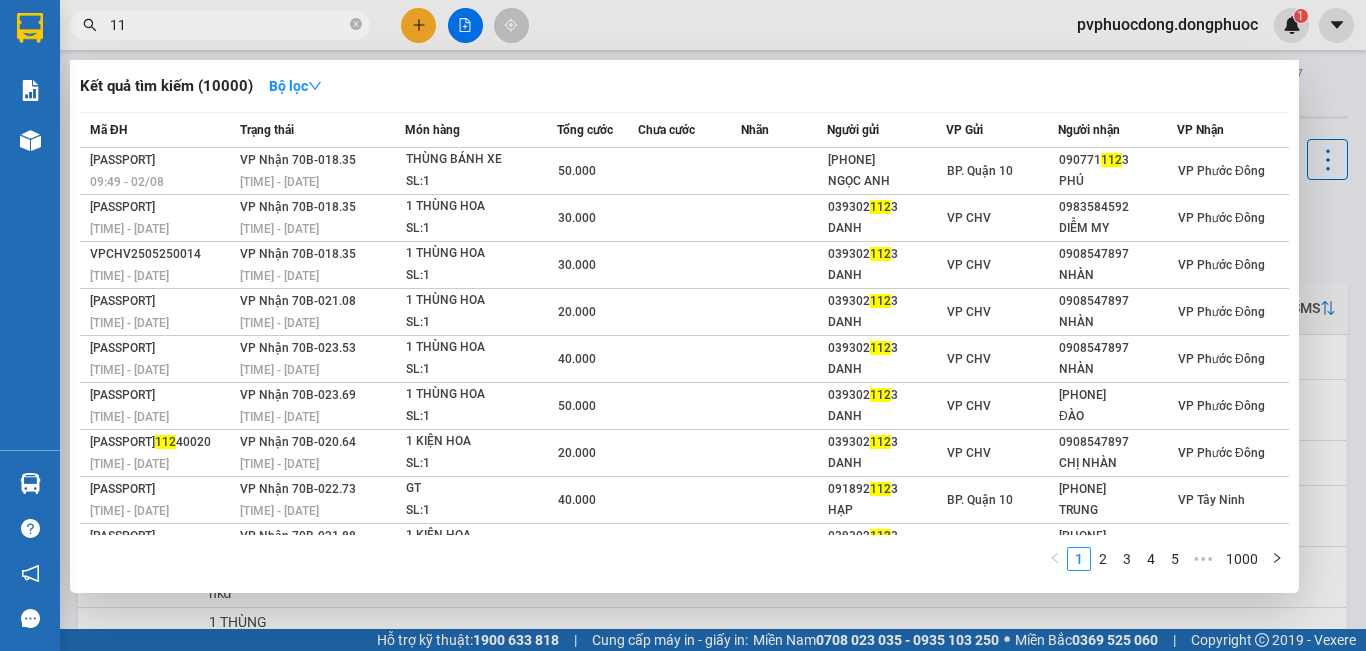 type on "1" 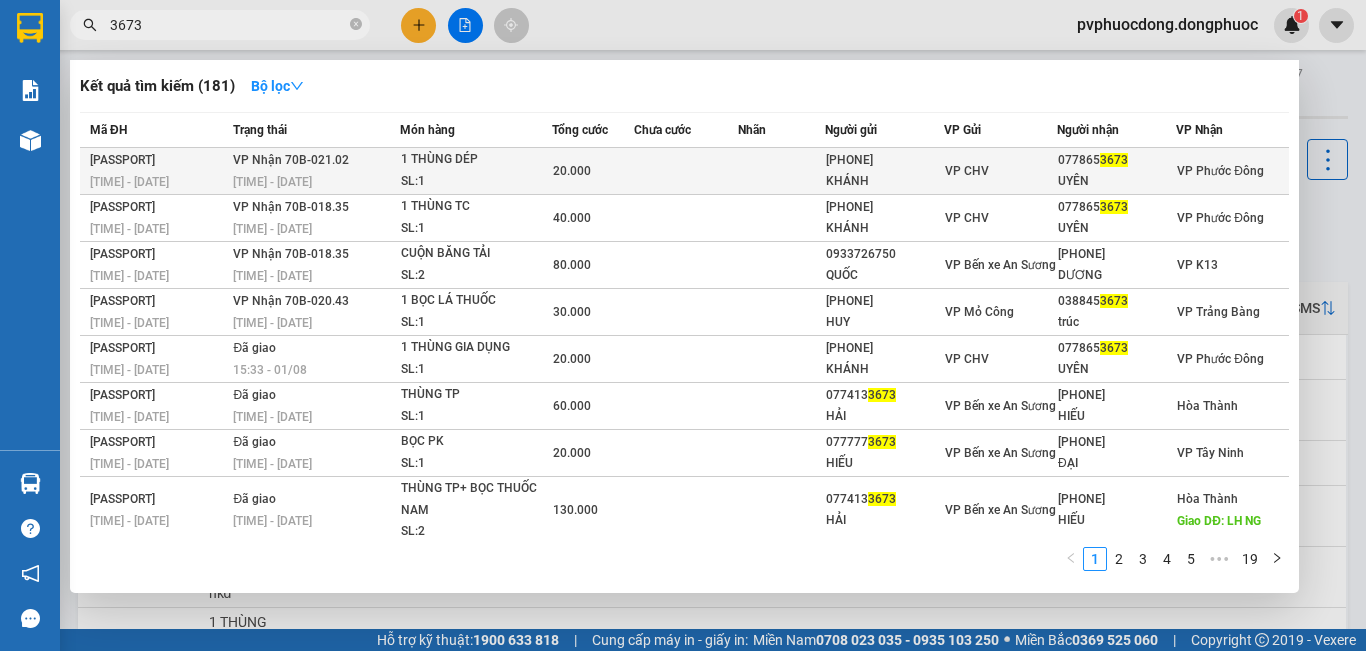 type on "3673" 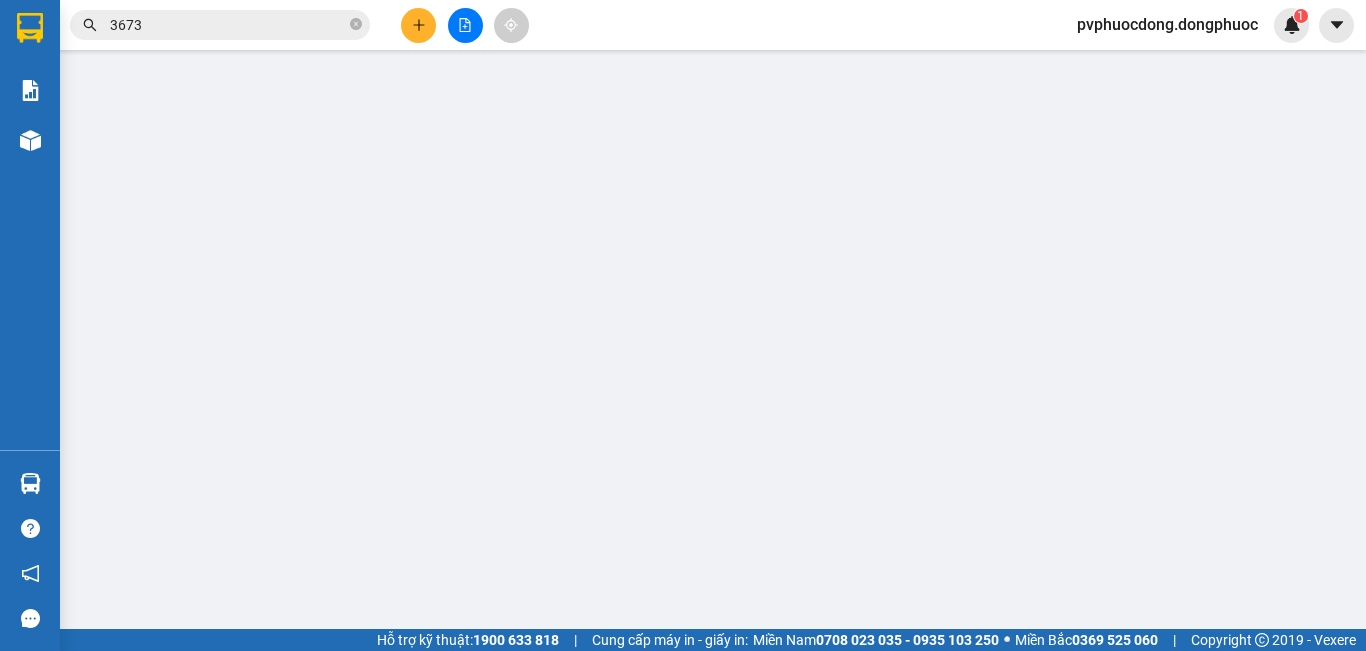 type on "[PHONE]" 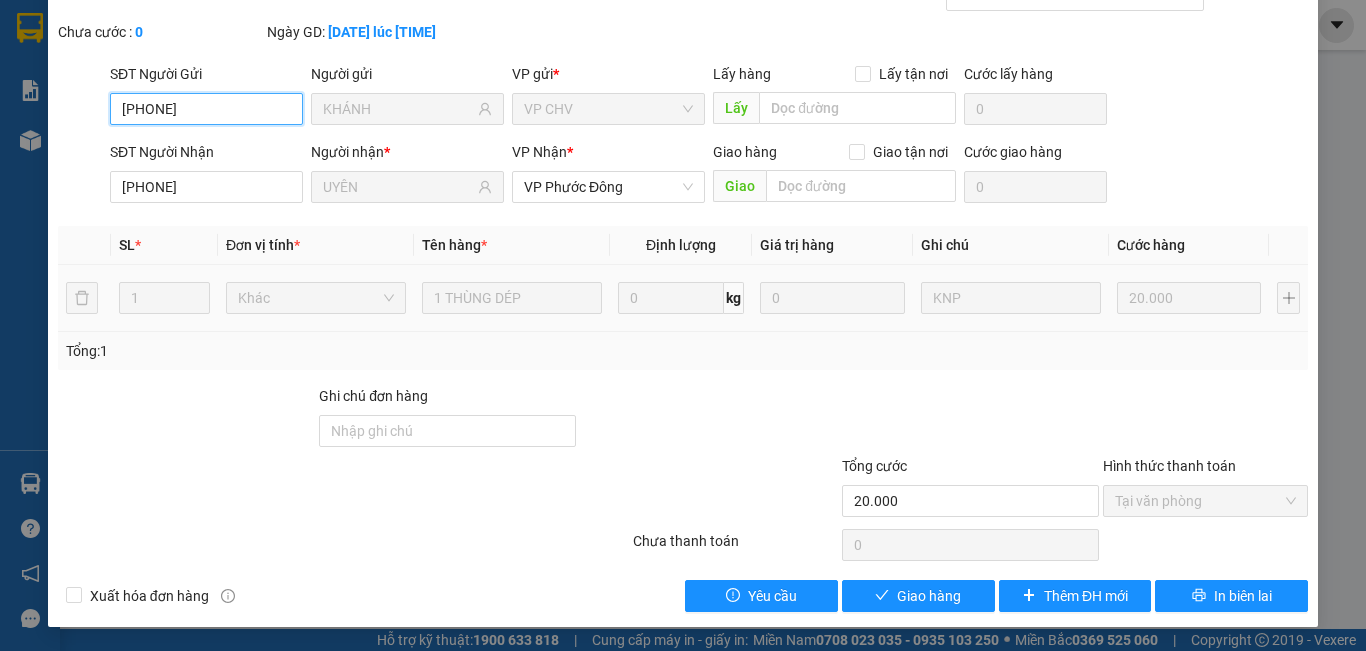 scroll, scrollTop: 0, scrollLeft: 0, axis: both 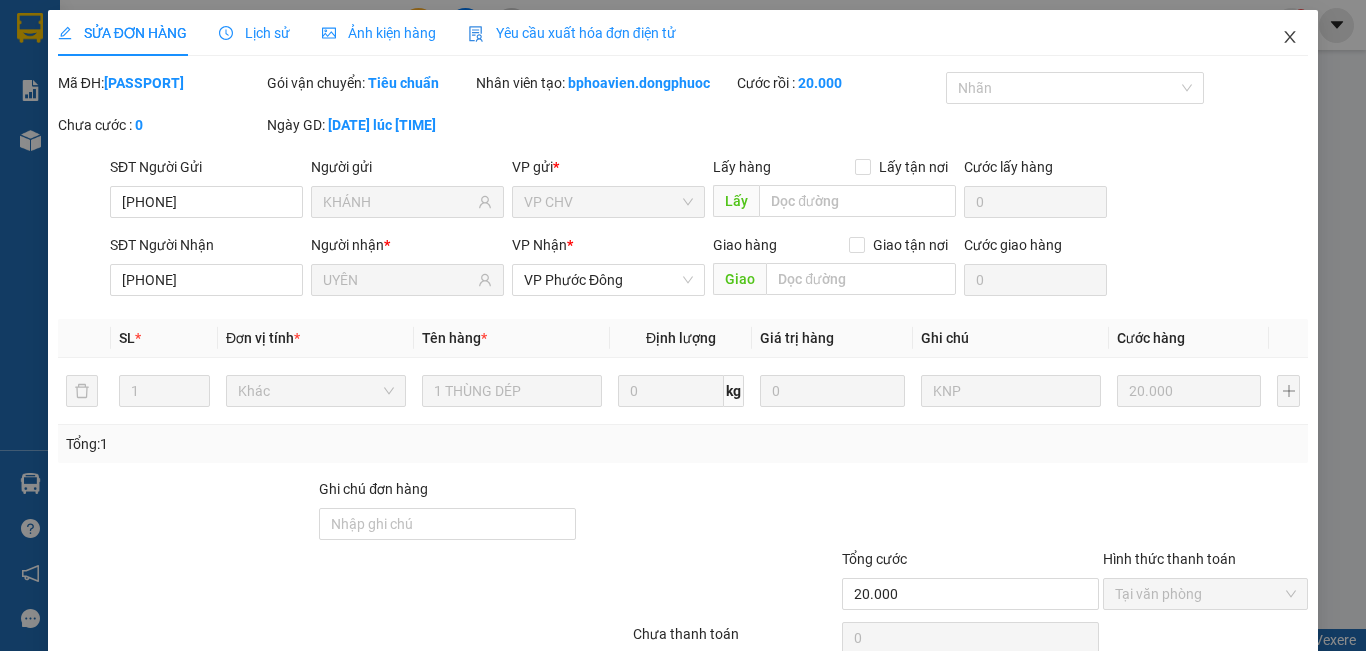 click 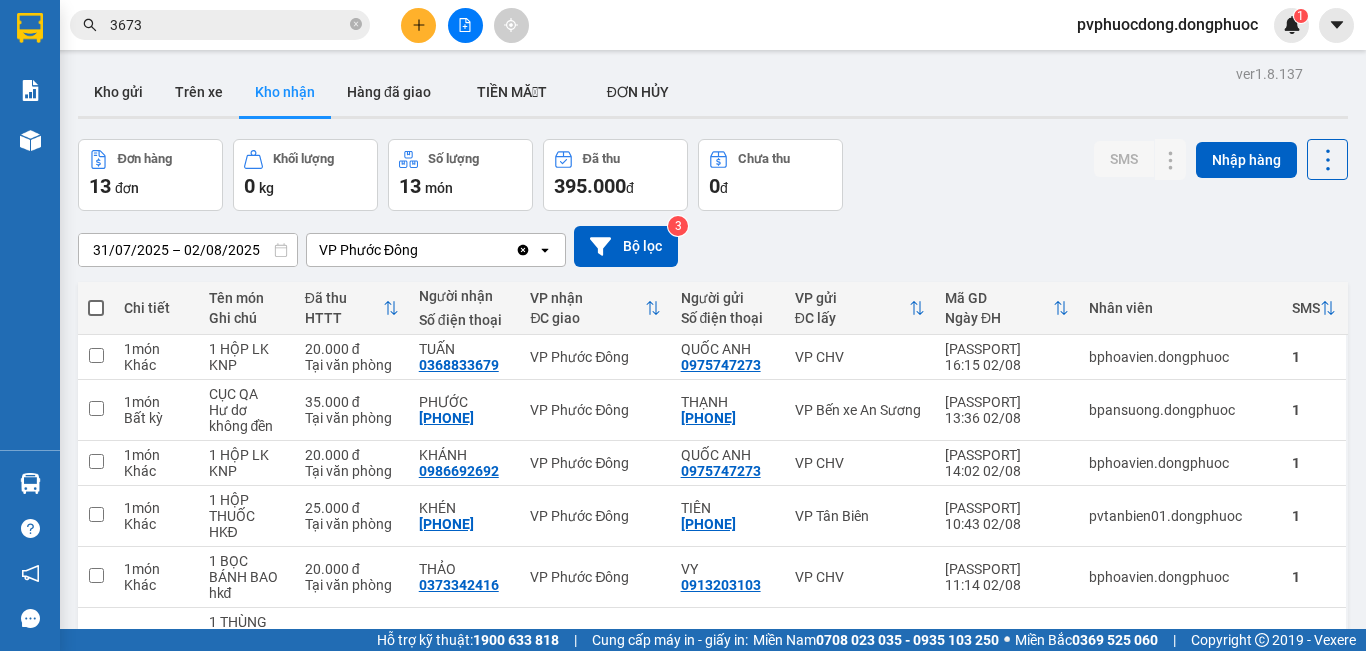 click on "3673" at bounding box center [228, 25] 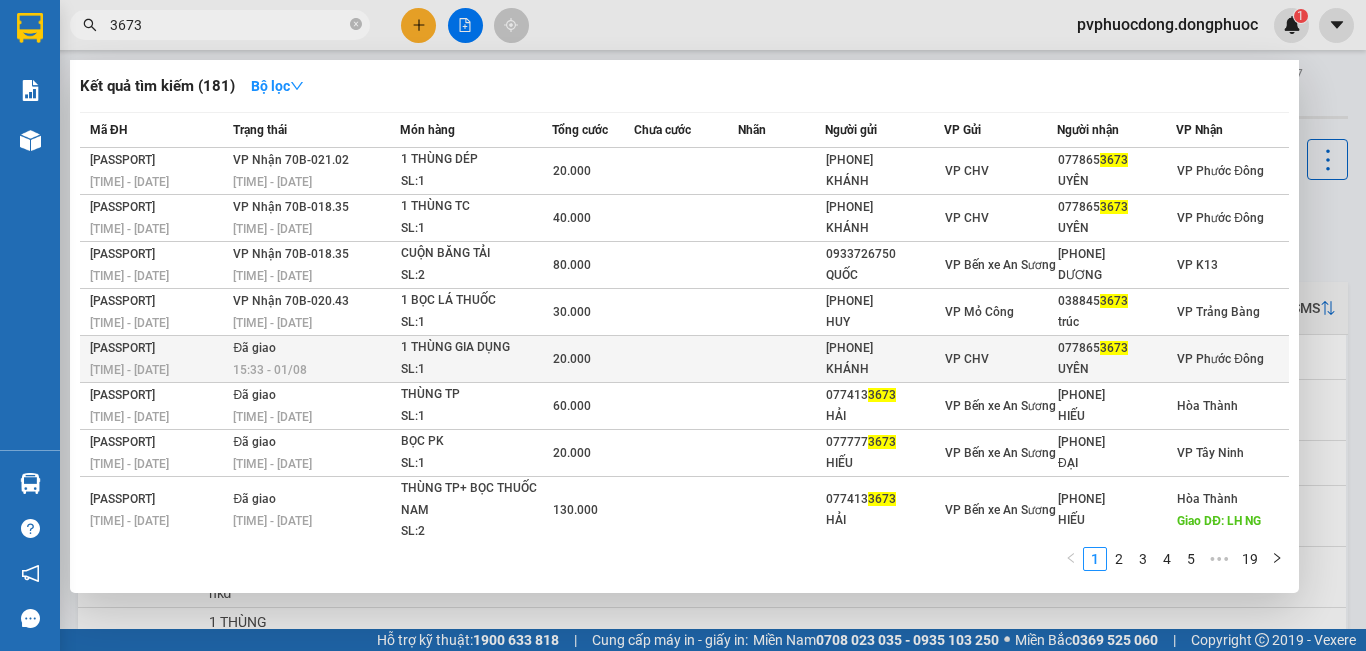 click on "[TIME] - [DATE]" at bounding box center [158, 370] 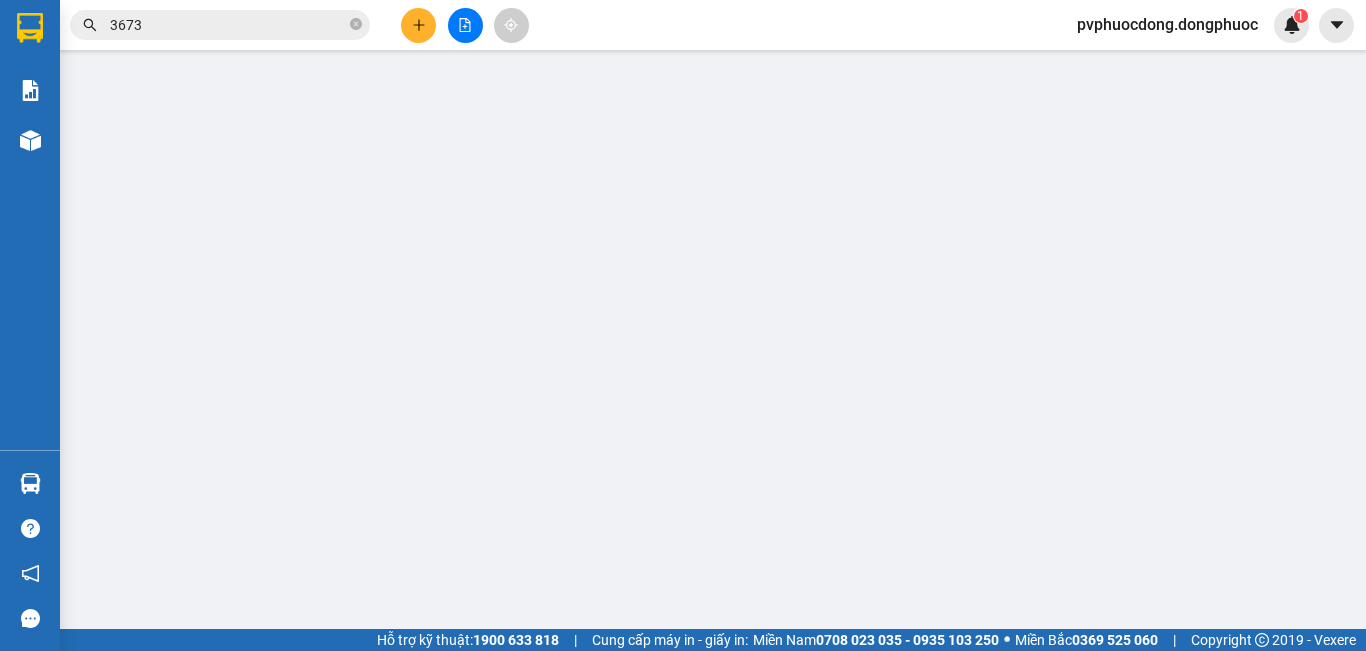 type on "[PHONE]" 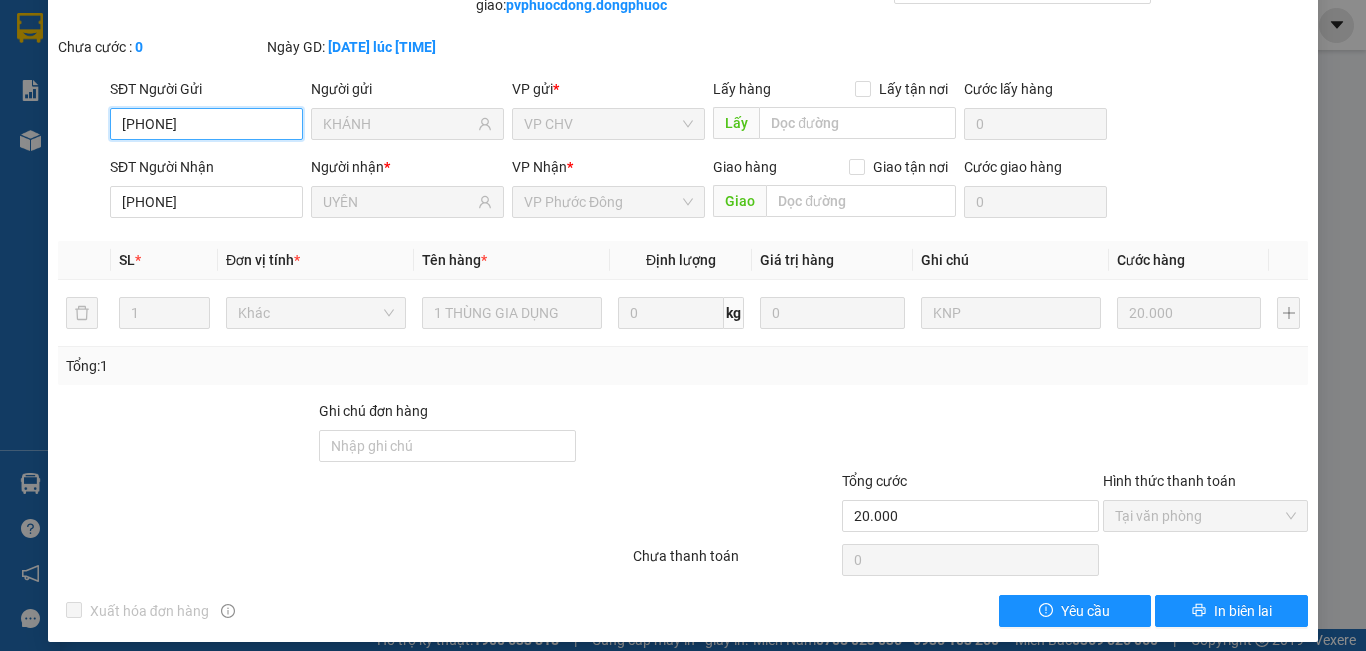 scroll, scrollTop: 0, scrollLeft: 0, axis: both 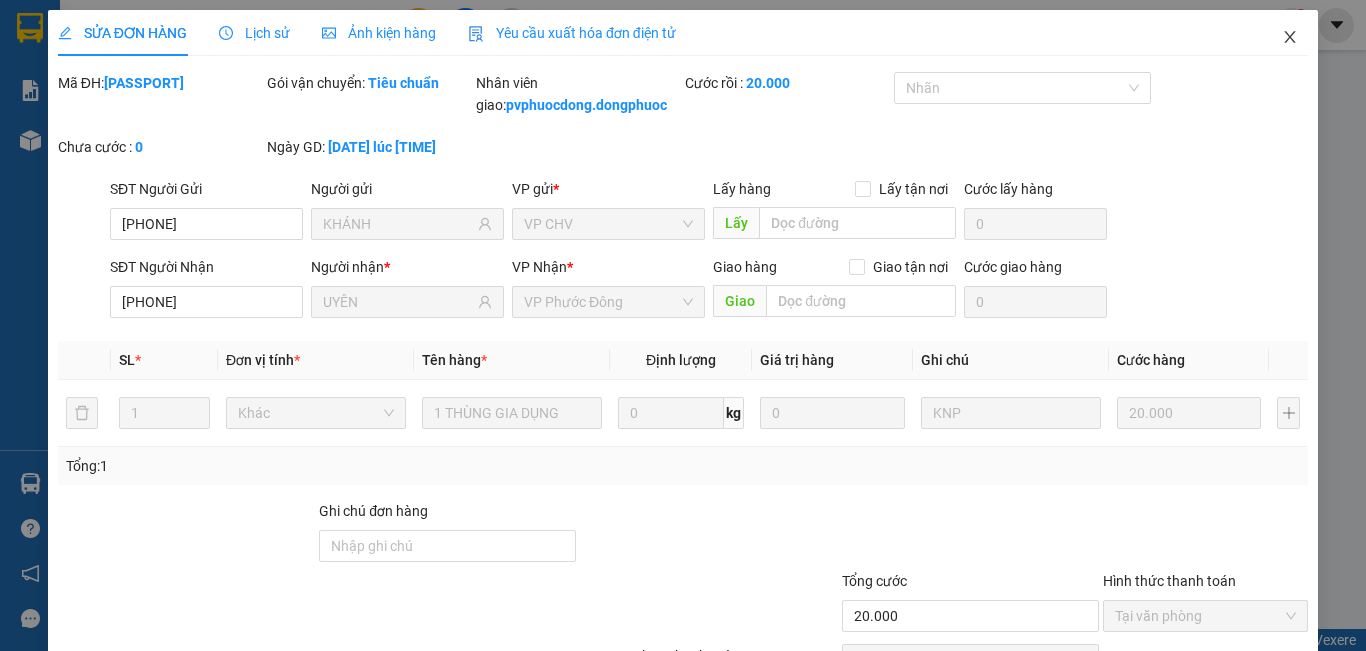 click 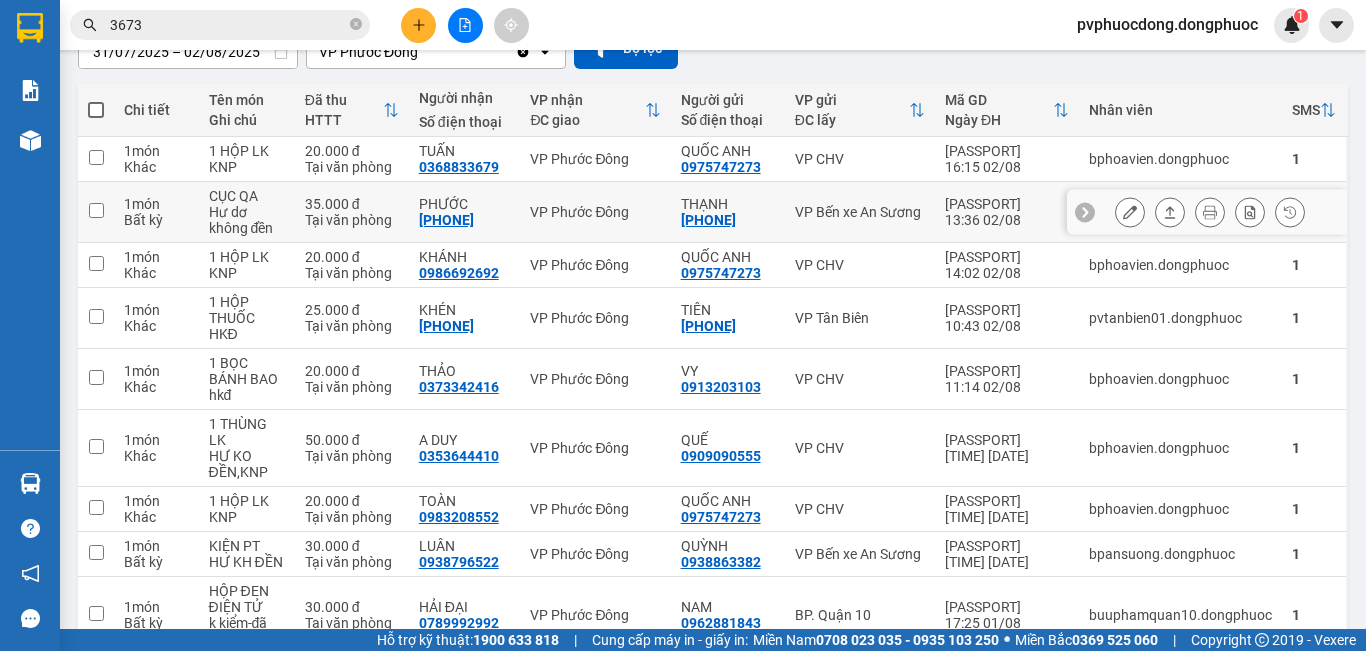 scroll, scrollTop: 0, scrollLeft: 0, axis: both 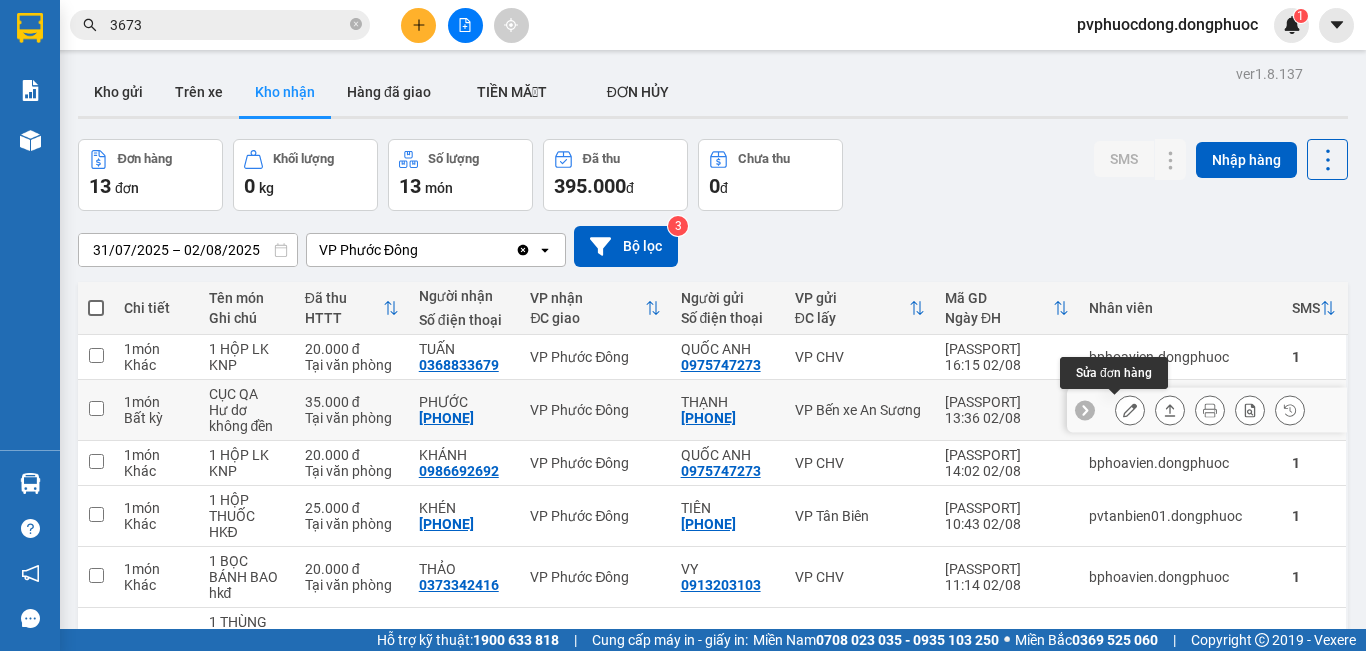 click 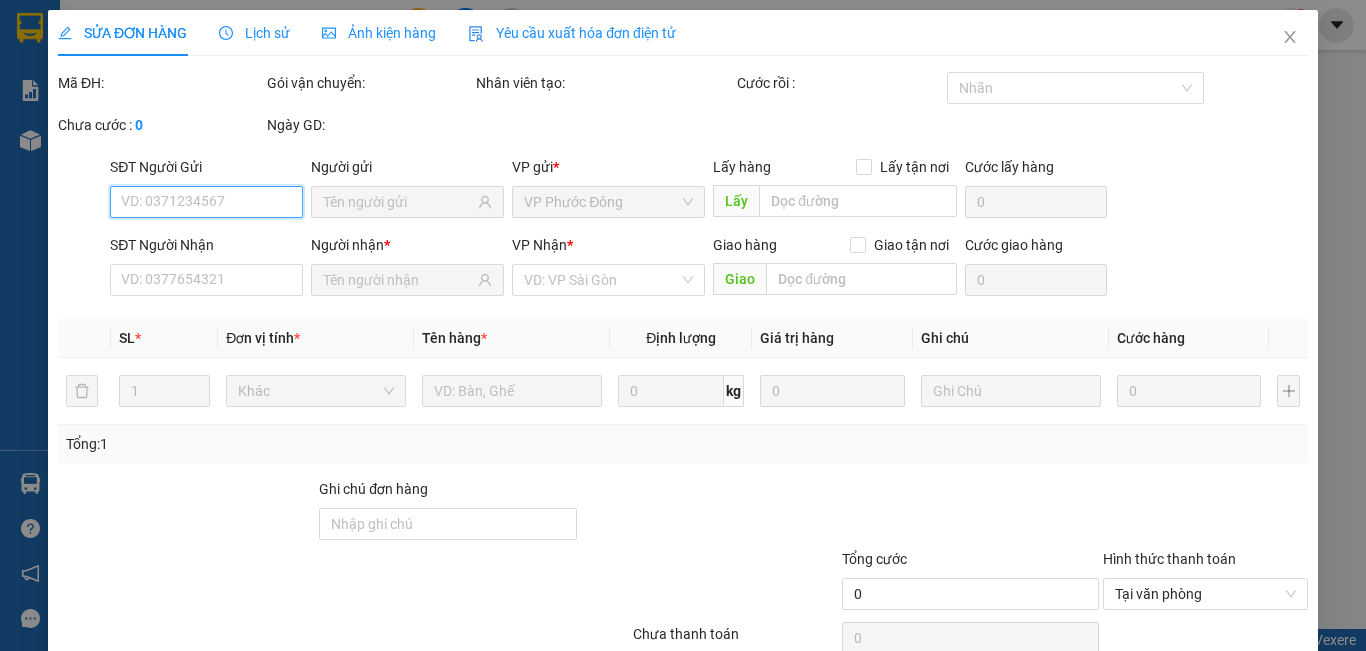 type on "[PHONE]" 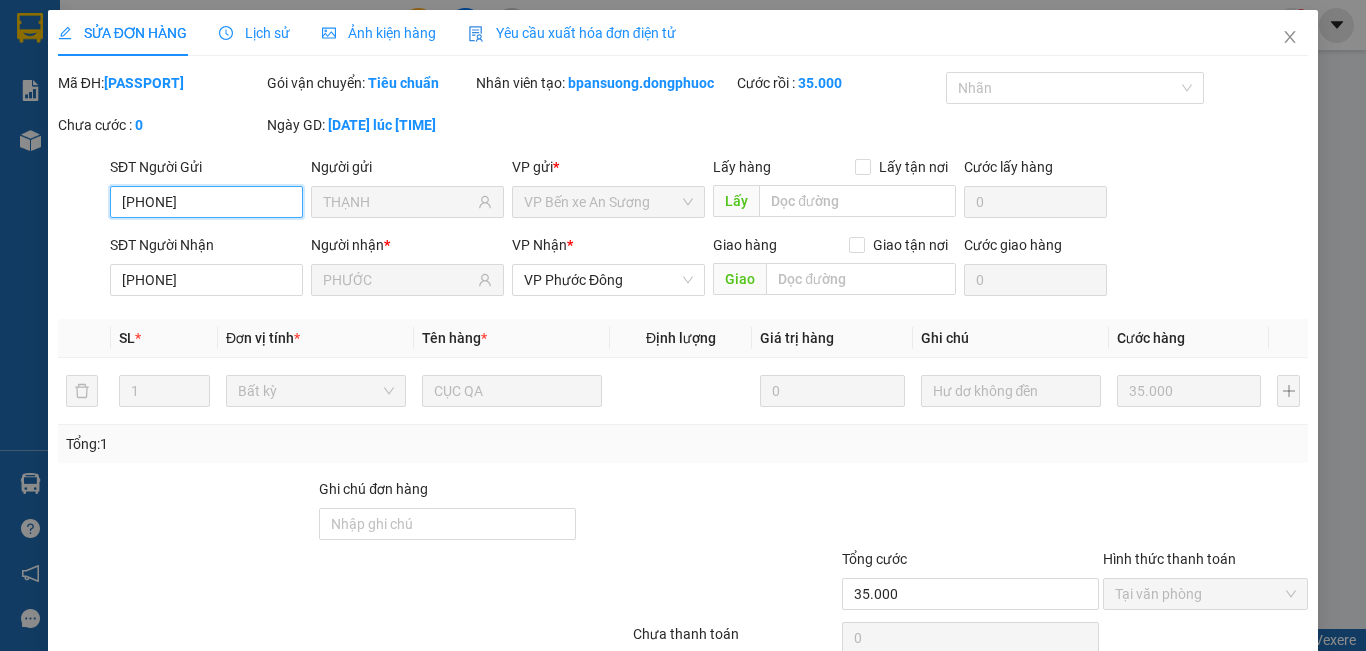 scroll, scrollTop: 93, scrollLeft: 0, axis: vertical 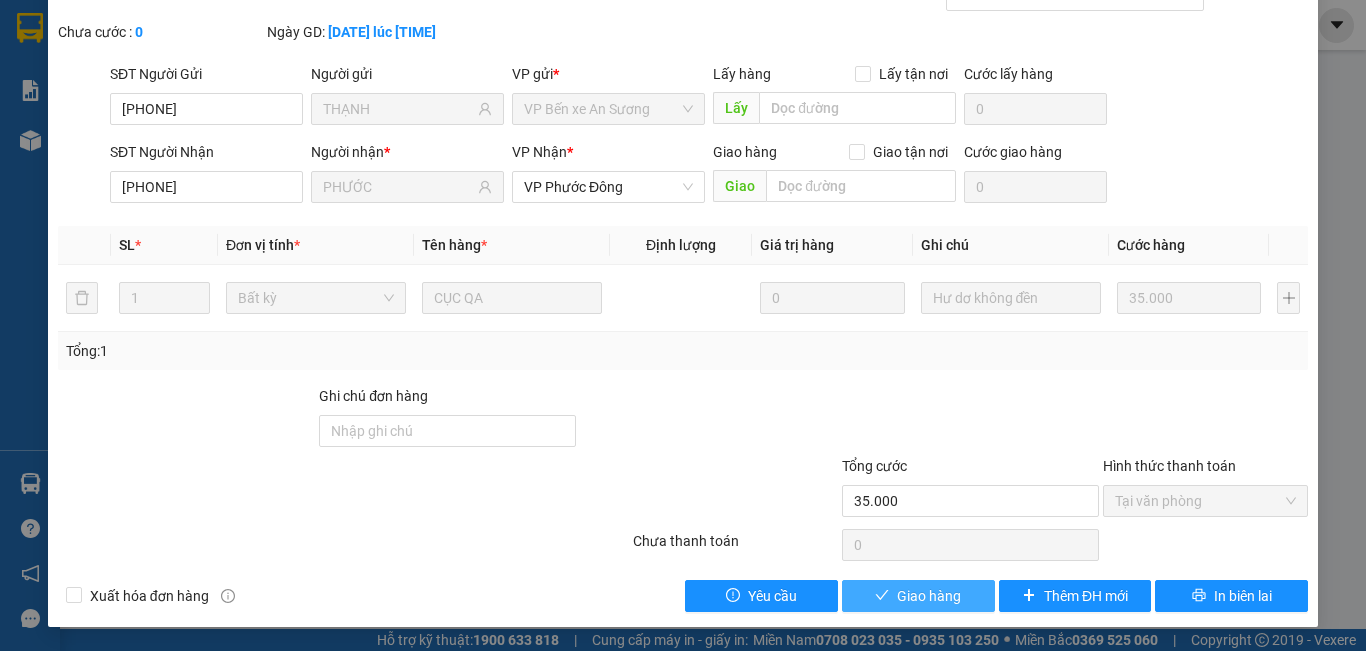 click on "Giao hàng" at bounding box center [929, 596] 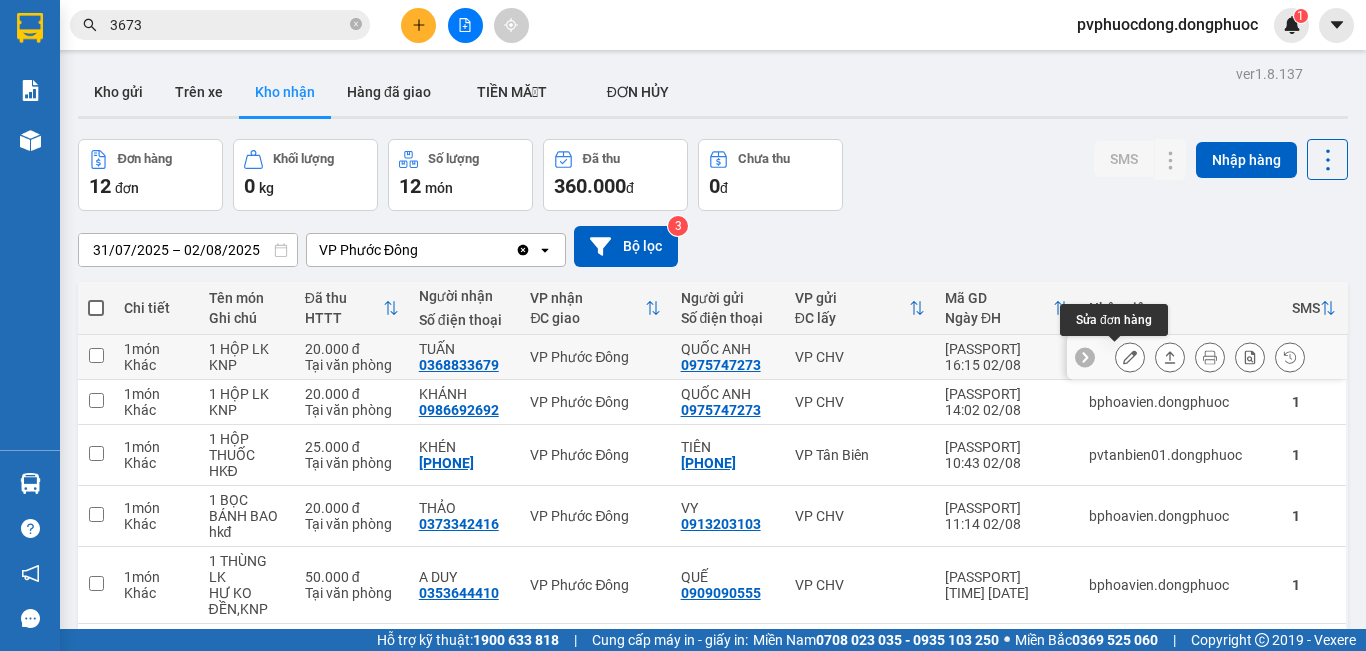 click at bounding box center (1130, 357) 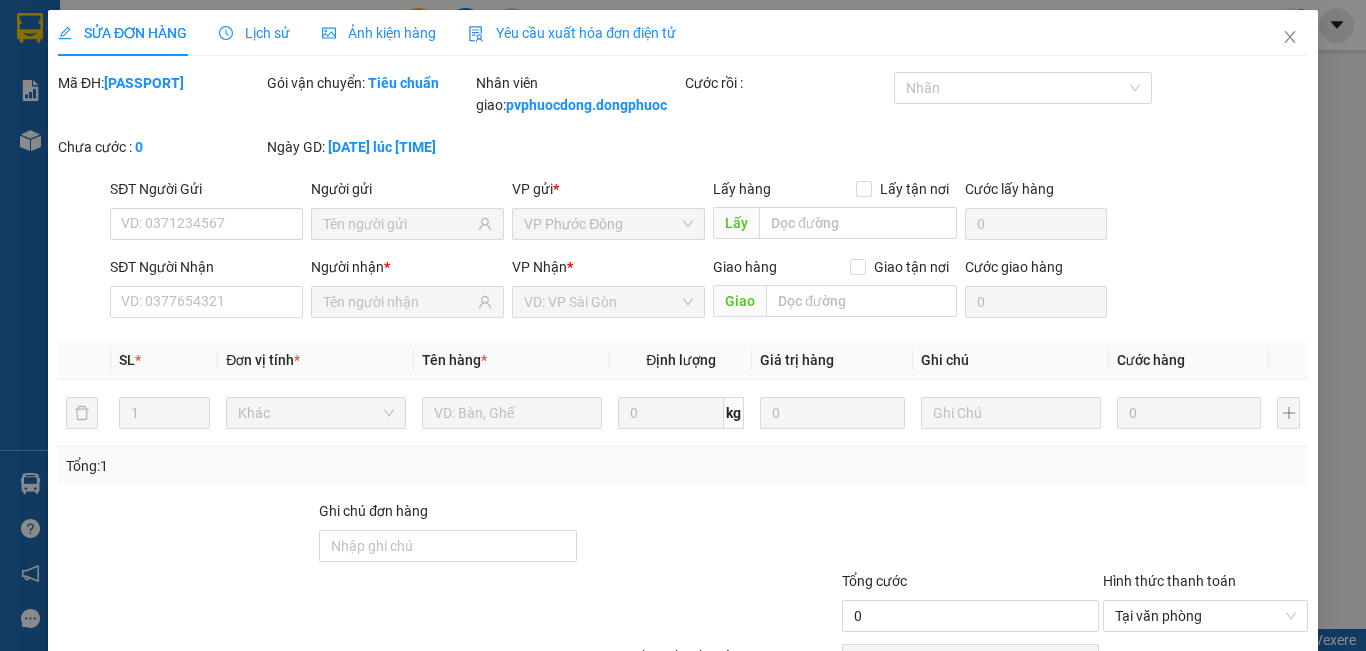 type on "0975747273" 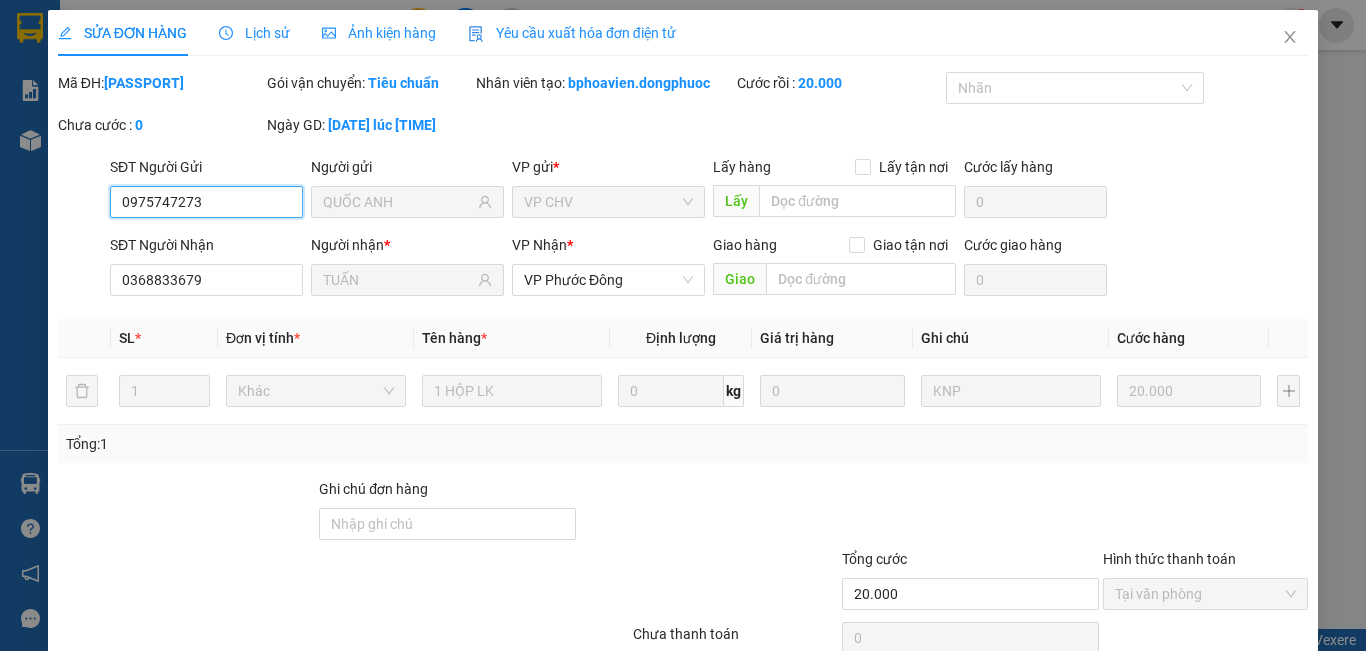 scroll, scrollTop: 93, scrollLeft: 0, axis: vertical 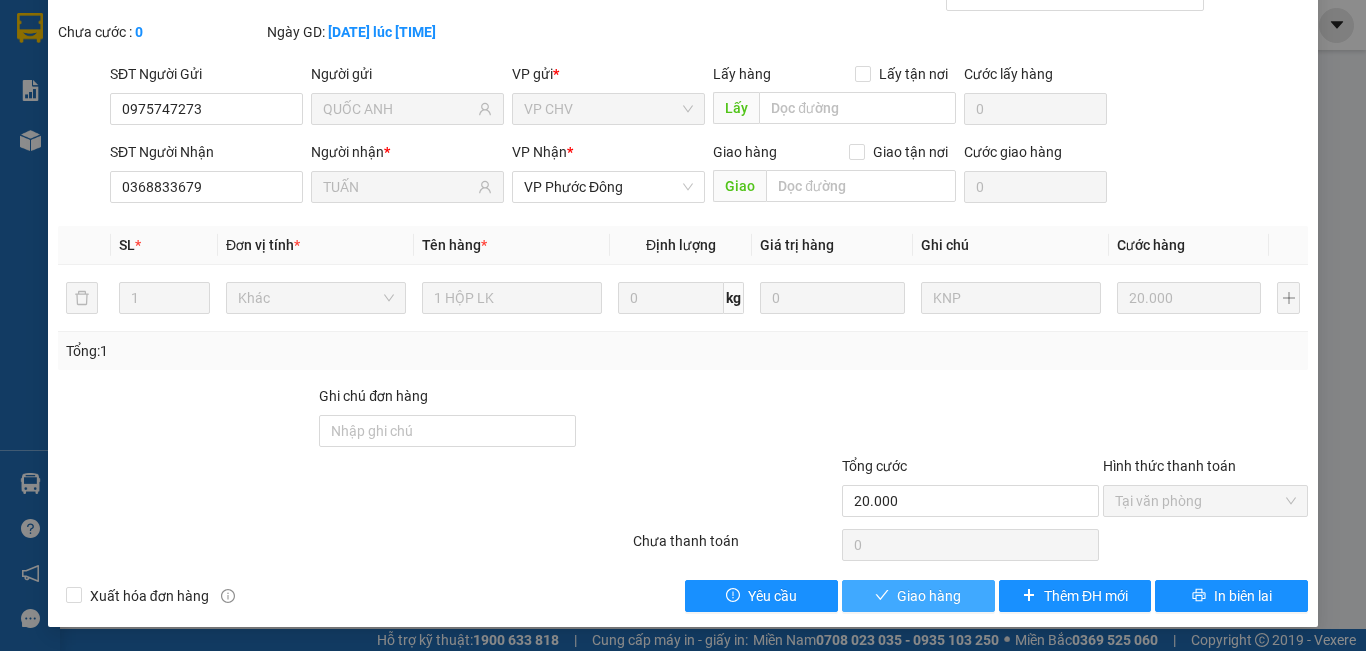 click on "Giao hàng" at bounding box center (929, 596) 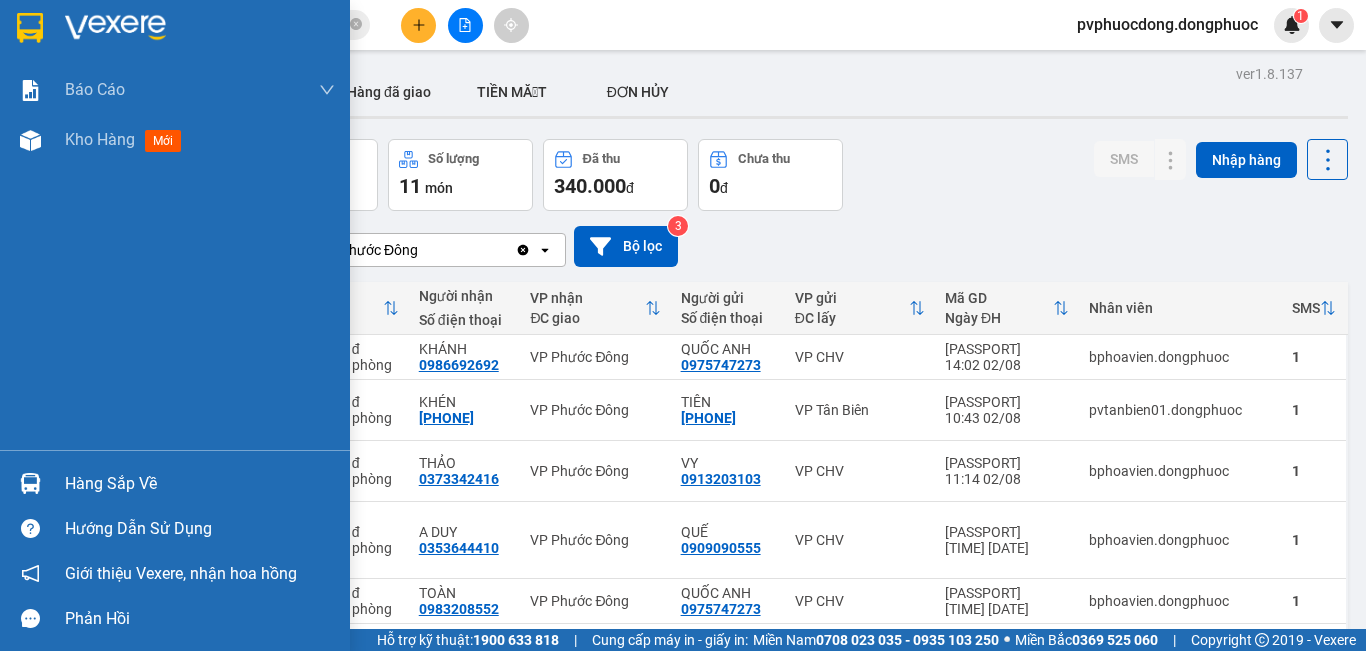 click on "Hàng sắp về" at bounding box center (200, 484) 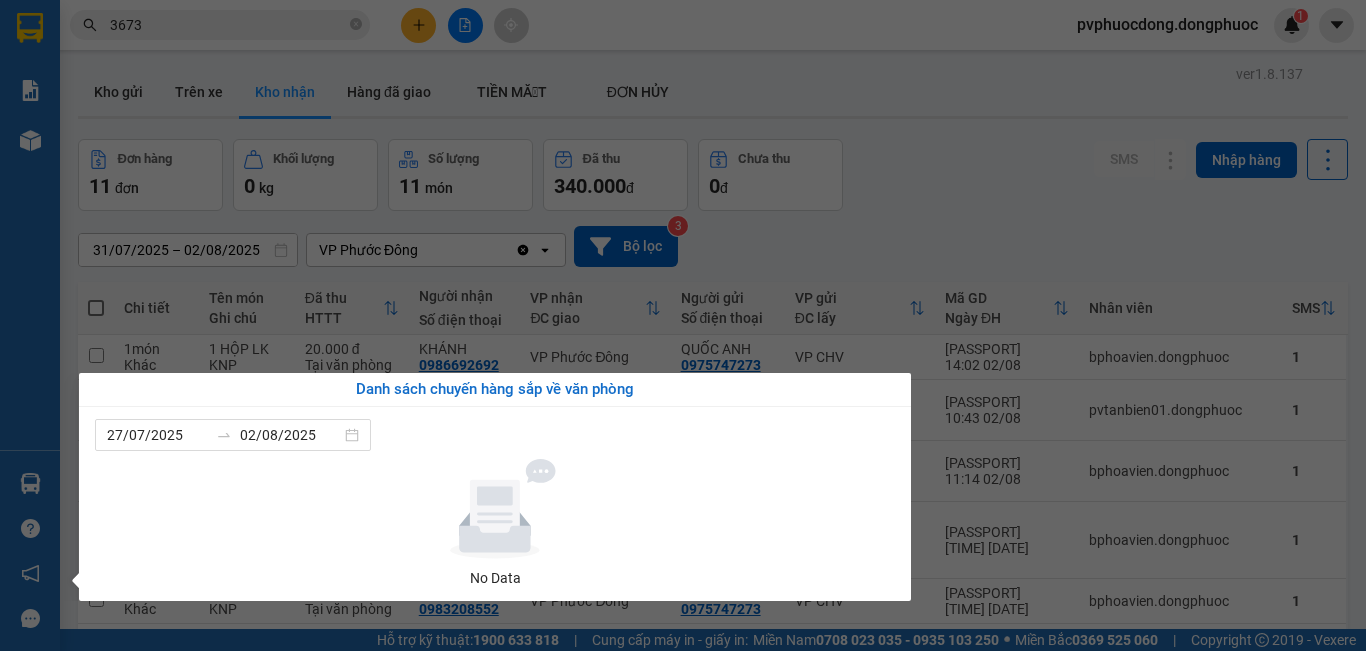 click on "Kết quả tìm kiếm ( 181 )  Bộ lọc  Mã ĐH Trạng thái Món hàng Tổng cước Chưa cước Nhãn Người gửi VP Gửi Người nhận VP Nhận [PASSPORT] [TIME] - [DATE] VP Nhận   70B-021.02 [TIME] - [DATE] 1 THÙNG DÉP SL:  1 20.000 [PHONE] KHÁNH VP CHV [PHONE] UYÊN VP Phước Đông [PASSPORT] [TIME] - [DATE] VP Nhận   70B-018.35 [TIME] - [DATE] 1 THÙNG TC SL:  1 40.000 [PHONE] KHÁNH VP CHV [PHONE] UYÊN VP Phước Đông [PASSPORT] [TIME] - [DATE] VP Nhận   70B-018.35 [TIME] - [DATE] CUỘN  BĂNG TẢI SL:  2 80.000 [PHONE] QUỐC VP Bến xe An Sương [PHONE] DƯƠNG VP K13 [PASSPORT] [TIME] - [DATE] VP Nhận   70B-020.43 [TIME] - [DATE] 1 BỌC LÁ THUỐC SL:  1 30.000 [PHONE] HUY  VP Mỏ Công [PHONE] trúc VP Trảng Bàng [PASSPORT] [TIME] - [DATE] Đã giao   [TIME] - [DATE] 1 THÙNG GIA DỤNG SL:  1 20.000 [PHONE] KHÁNH VP CHV [PHONE] UYÊN VP Phước Đông [PASSPORT] [TIME] - [DATE] Đã giao   [TIME] - [DATE] THÙNG TP" at bounding box center (683, 325) 